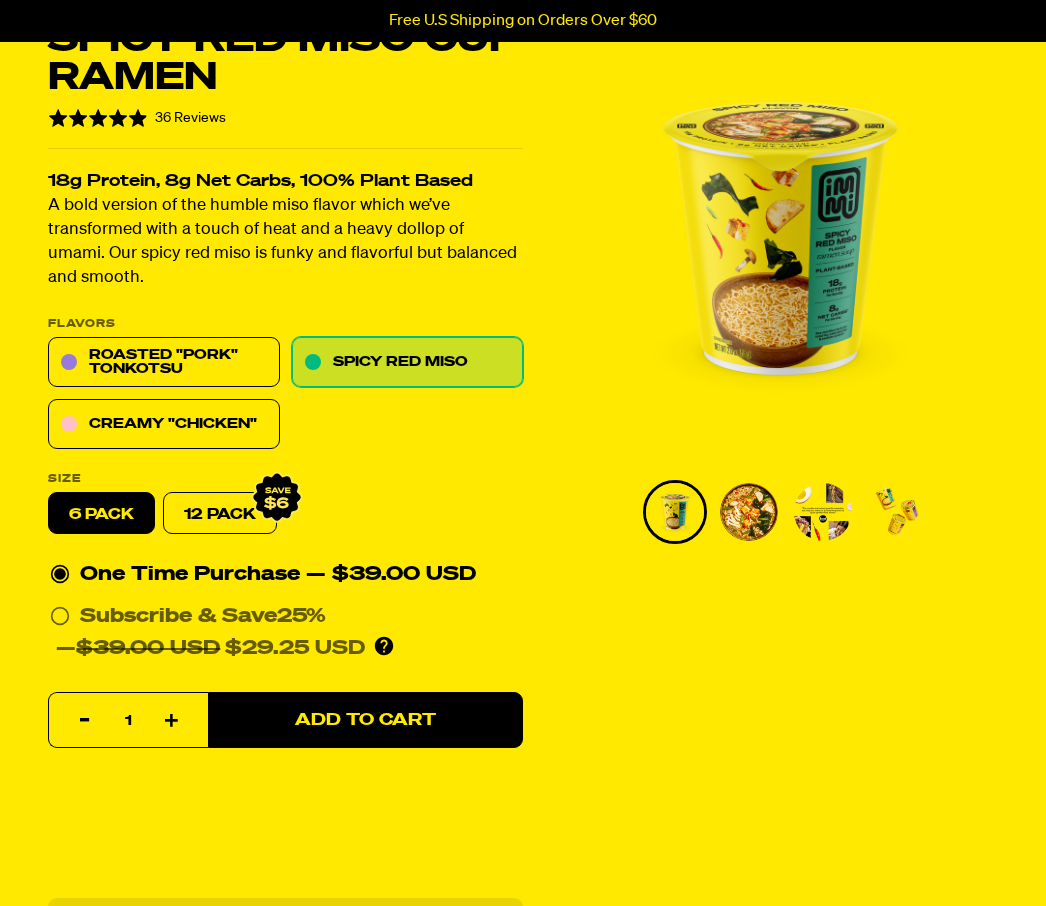 scroll, scrollTop: 115, scrollLeft: 0, axis: vertical 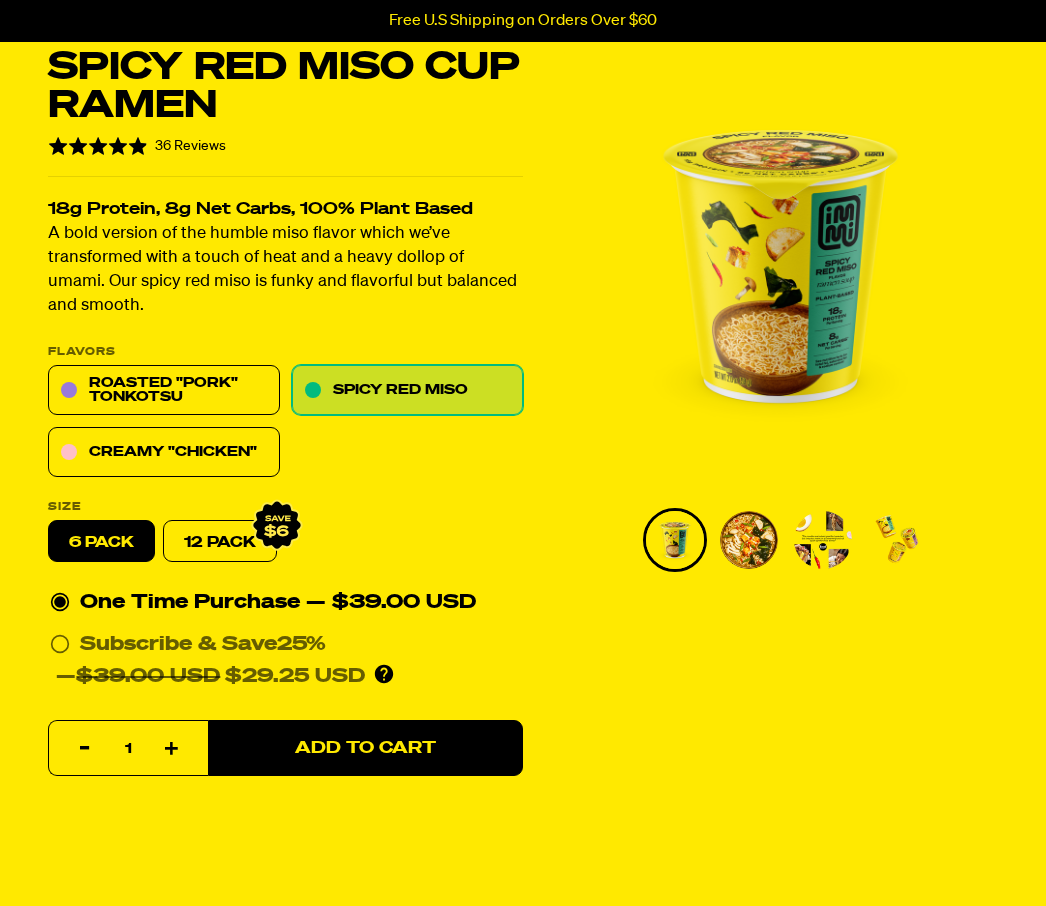 click at bounding box center [749, 540] 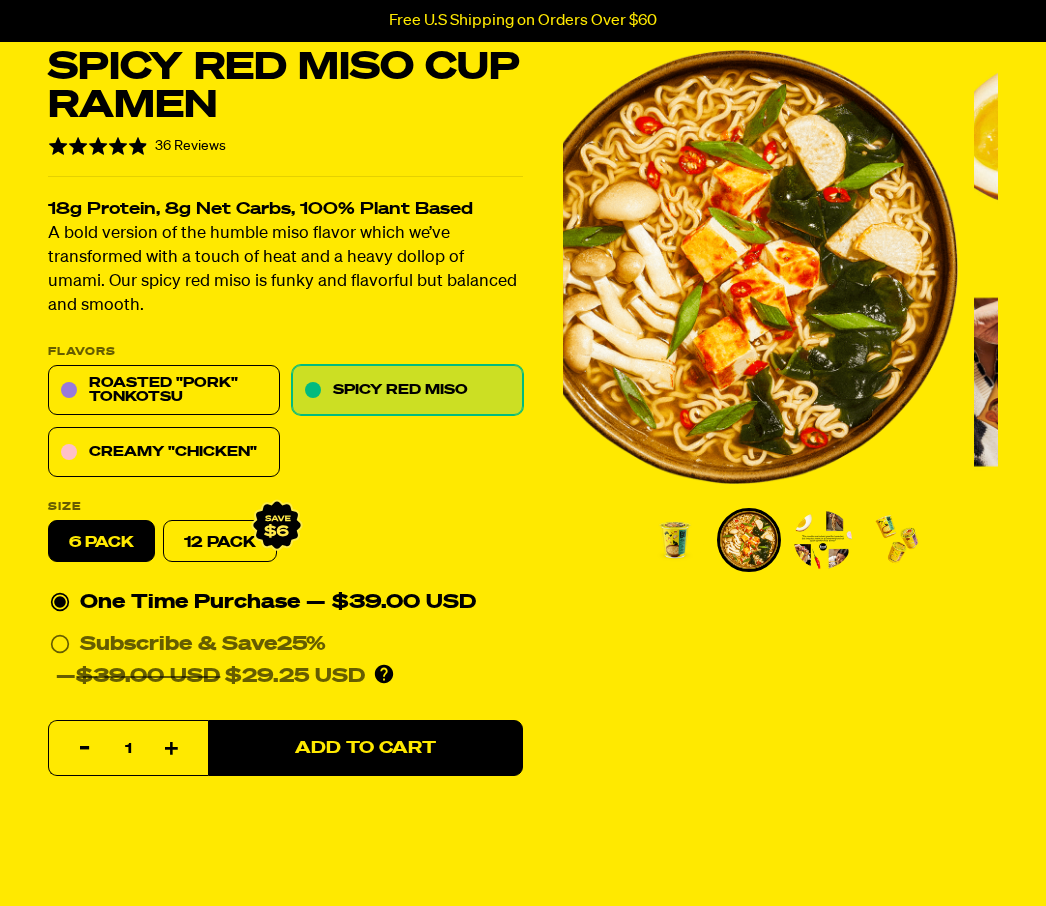 click at bounding box center [823, 540] 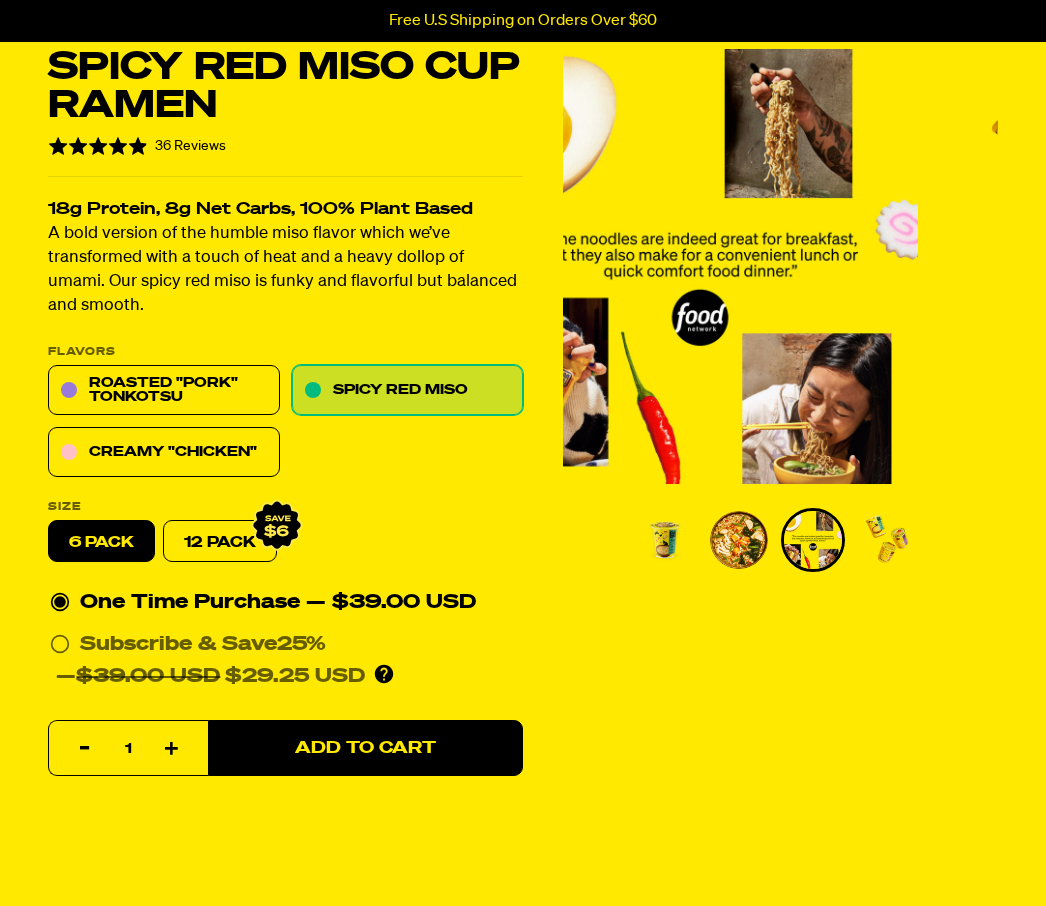 click at bounding box center (887, 540) 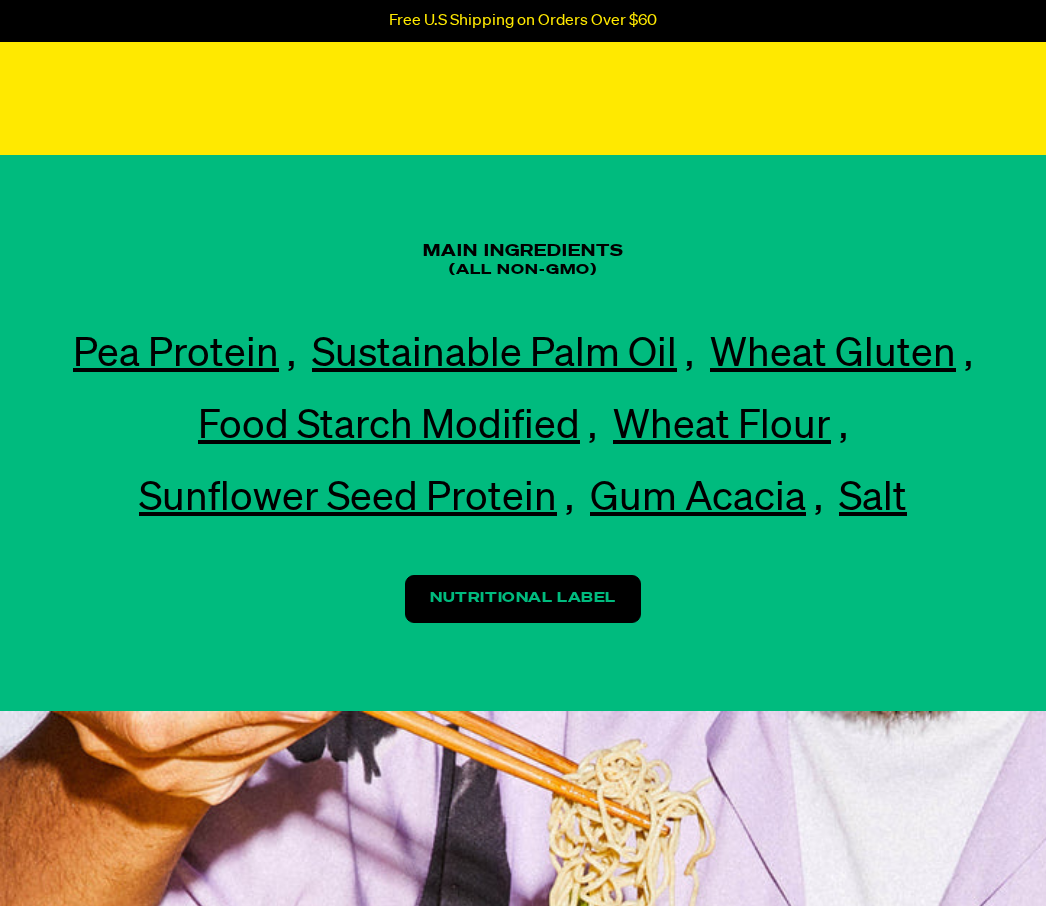 scroll, scrollTop: 2407, scrollLeft: 0, axis: vertical 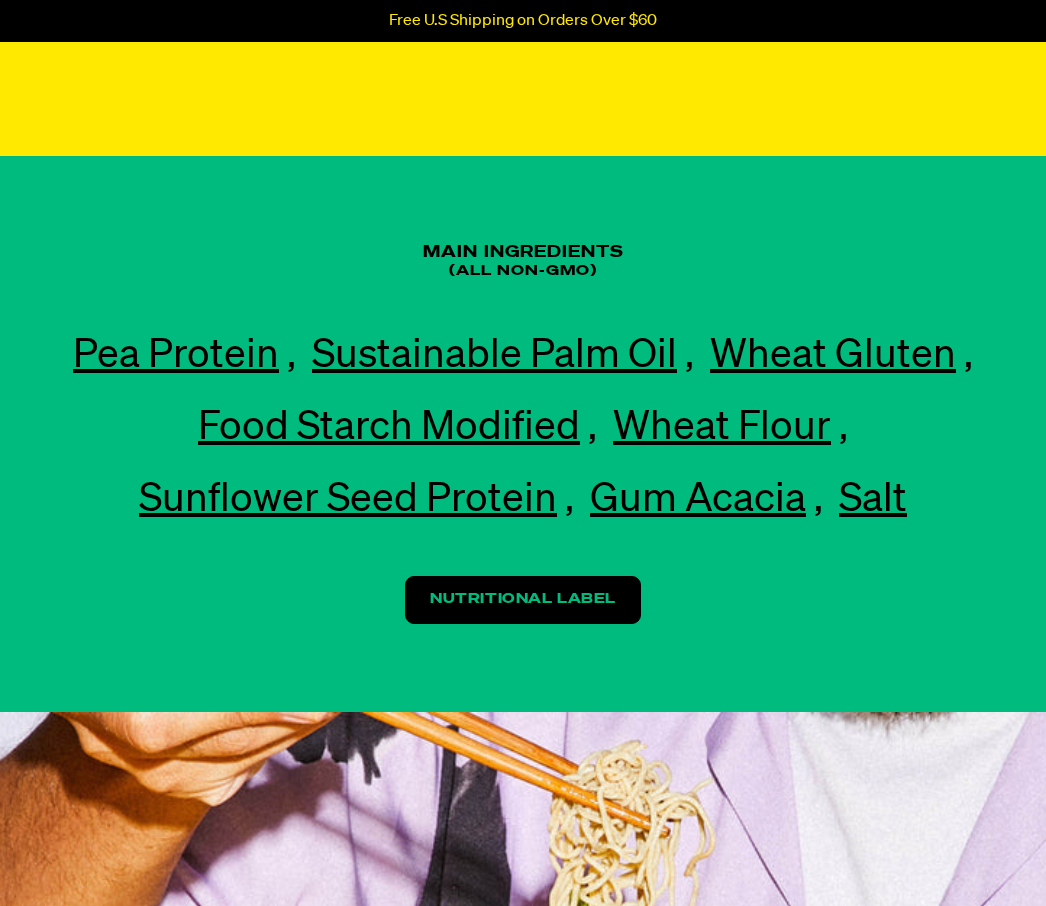 click on "Nutritional Highlights
Keto-Friendly
8g
Low Net Carbs
18g
High-Protein
100%
Plant-based" at bounding box center (523, -35) 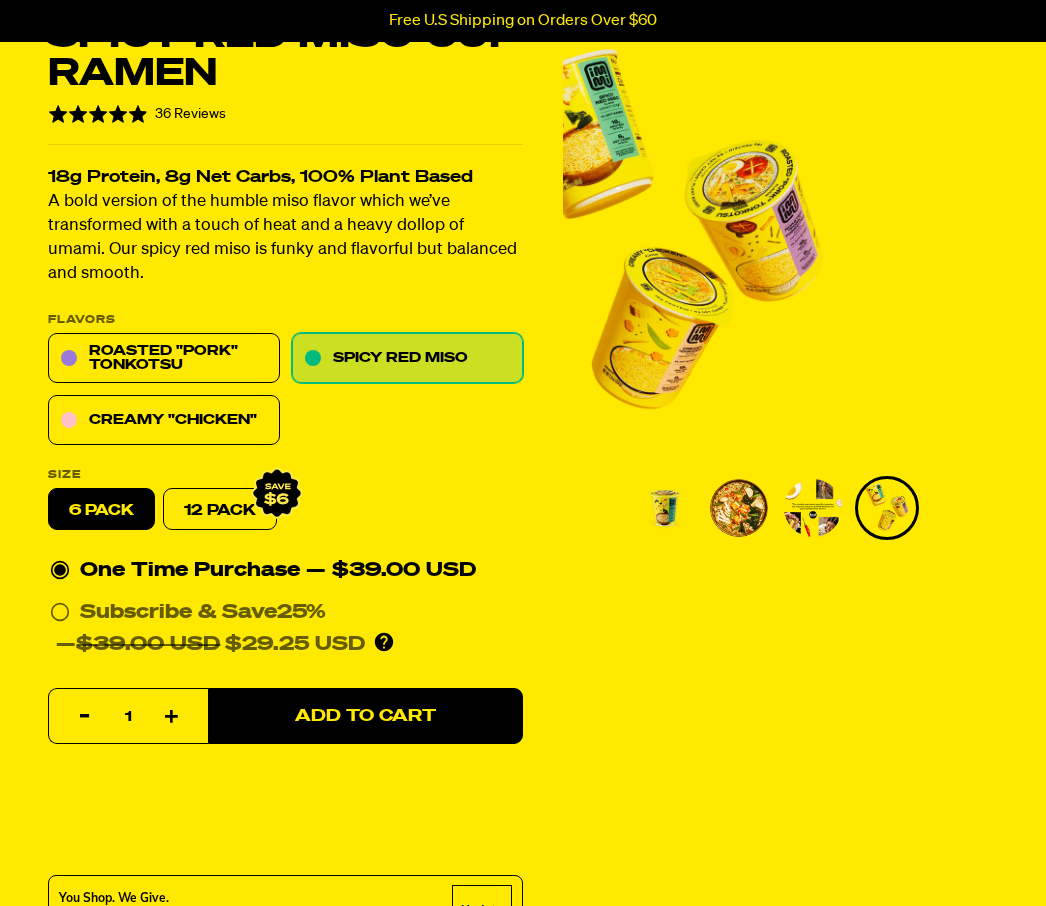 scroll, scrollTop: 0, scrollLeft: 0, axis: both 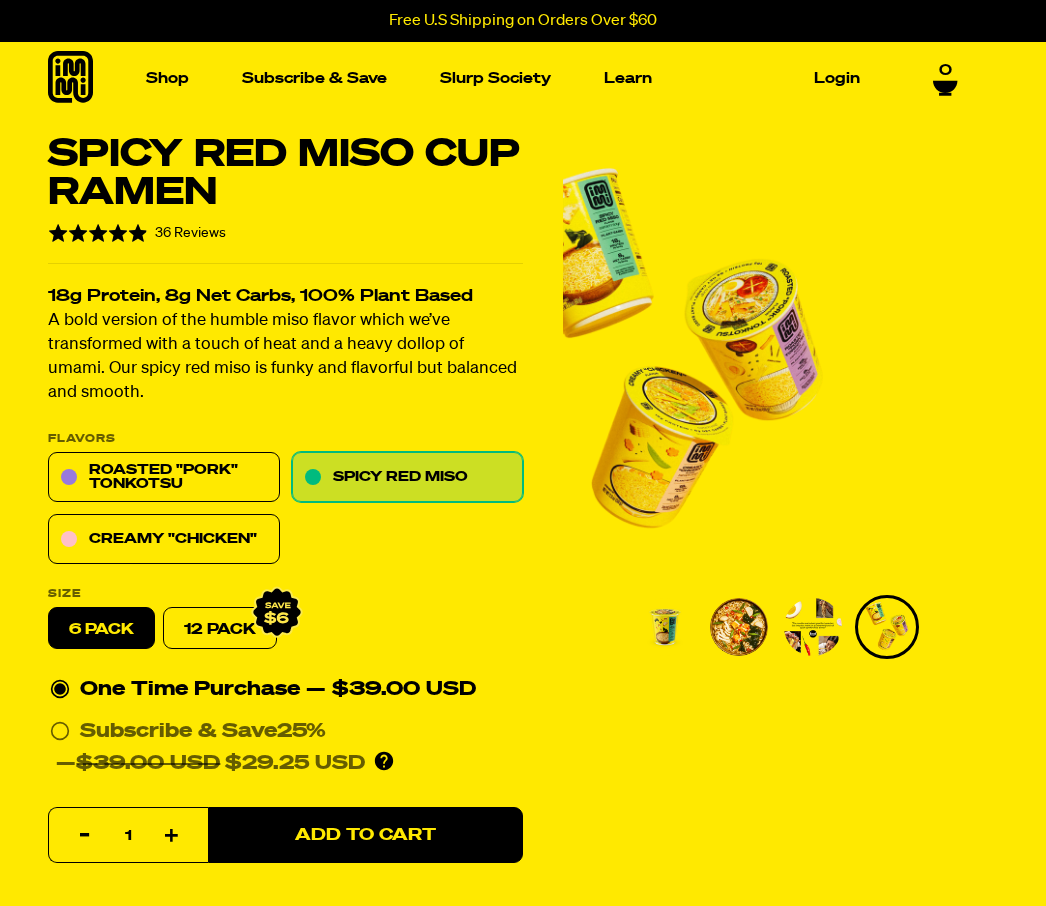 click at bounding box center [134, 249] 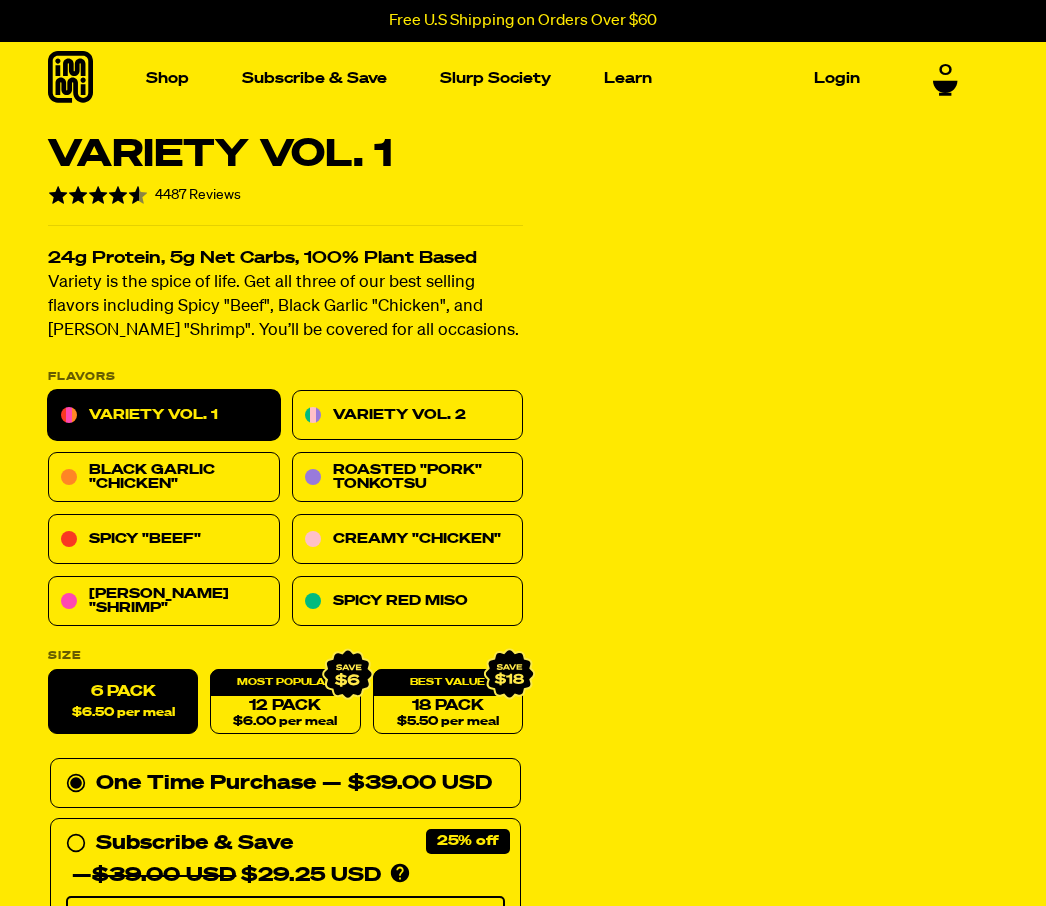 scroll, scrollTop: 0, scrollLeft: 0, axis: both 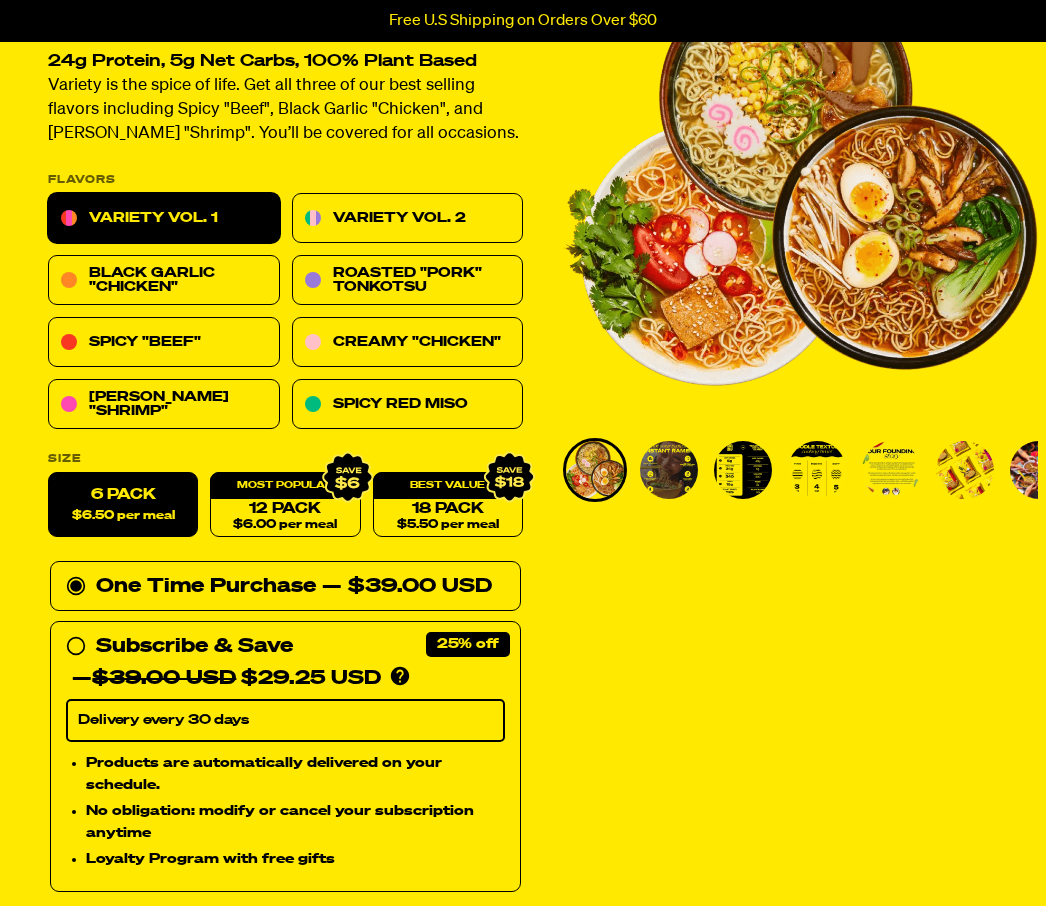 click on "Variety Vol. 2" at bounding box center [408, 219] 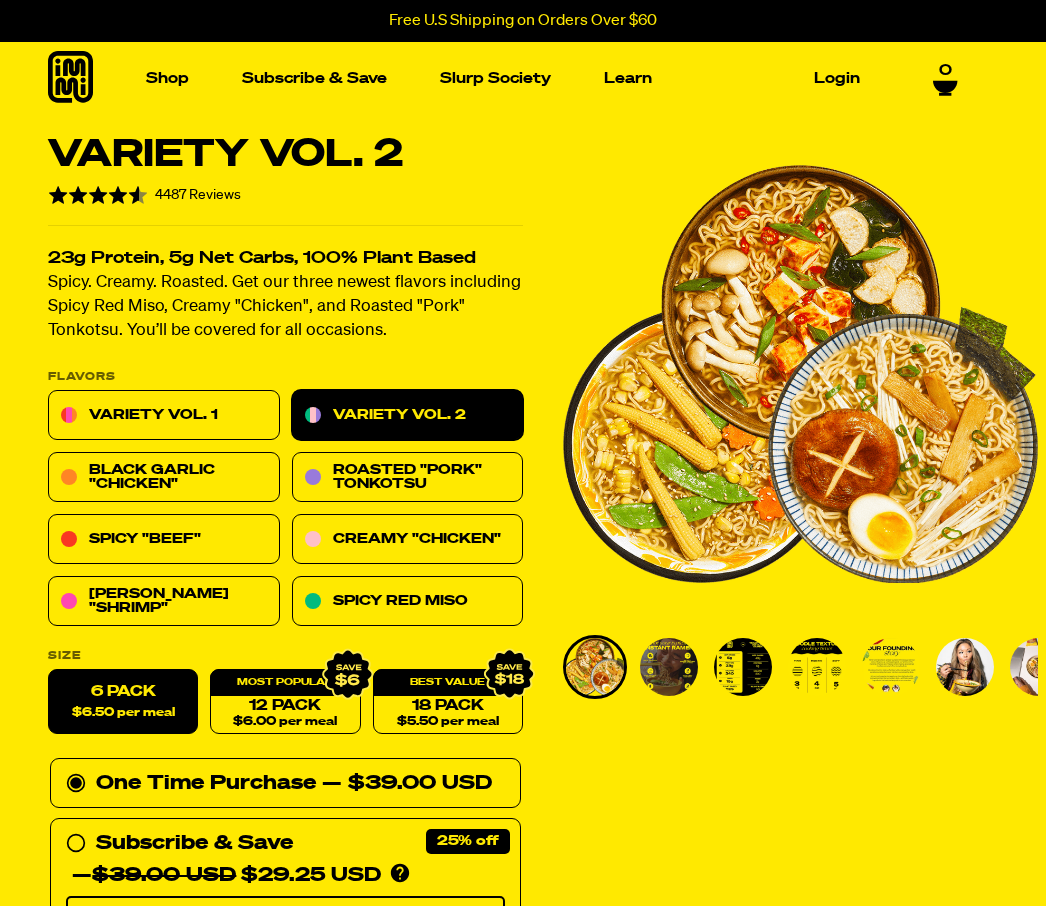 scroll, scrollTop: 0, scrollLeft: 0, axis: both 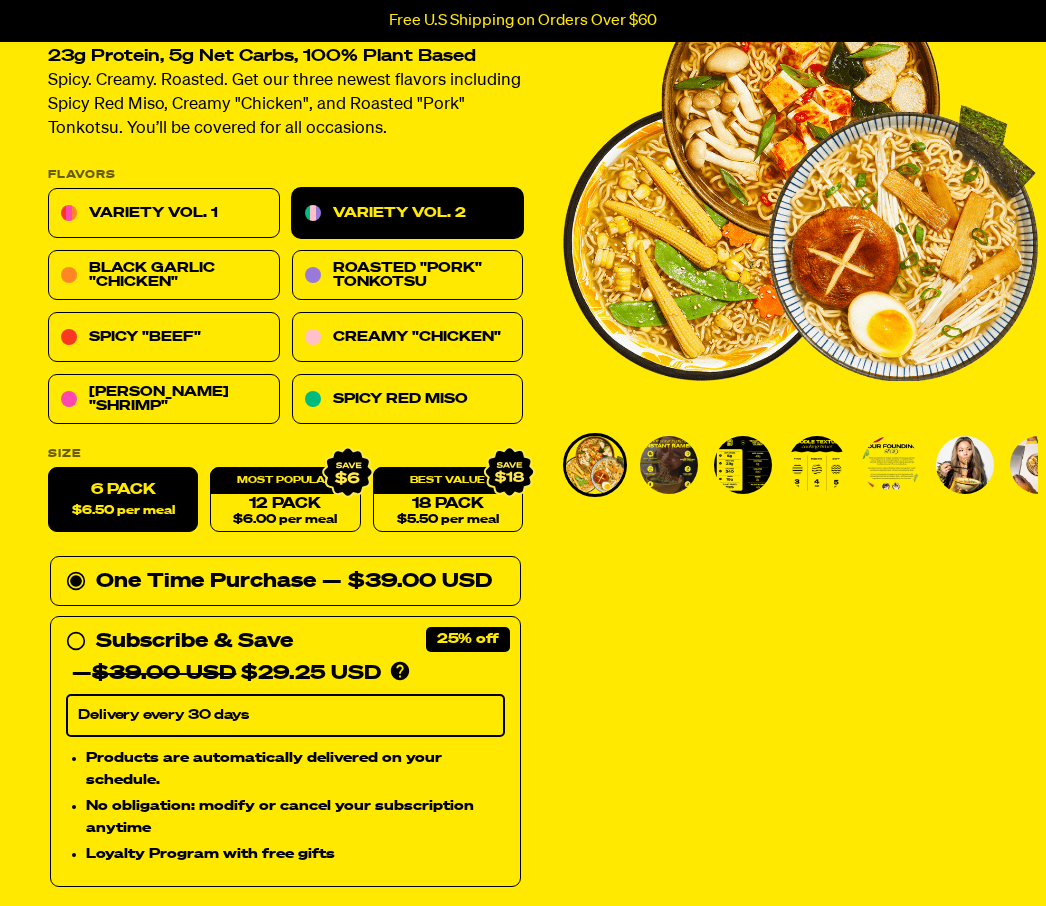 click on "12 Pack  $6.00 per meal" at bounding box center [285, 500] 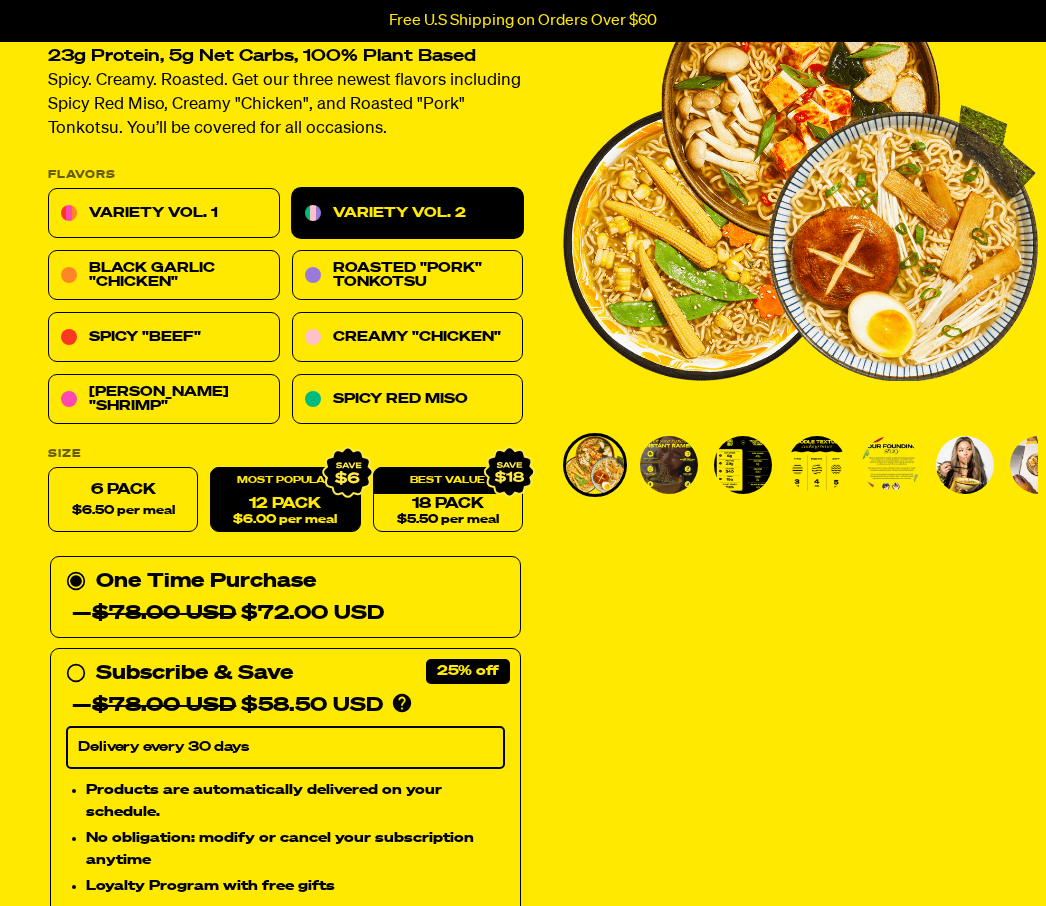 click on "6 Pack $6.50 per meal" at bounding box center [123, 500] 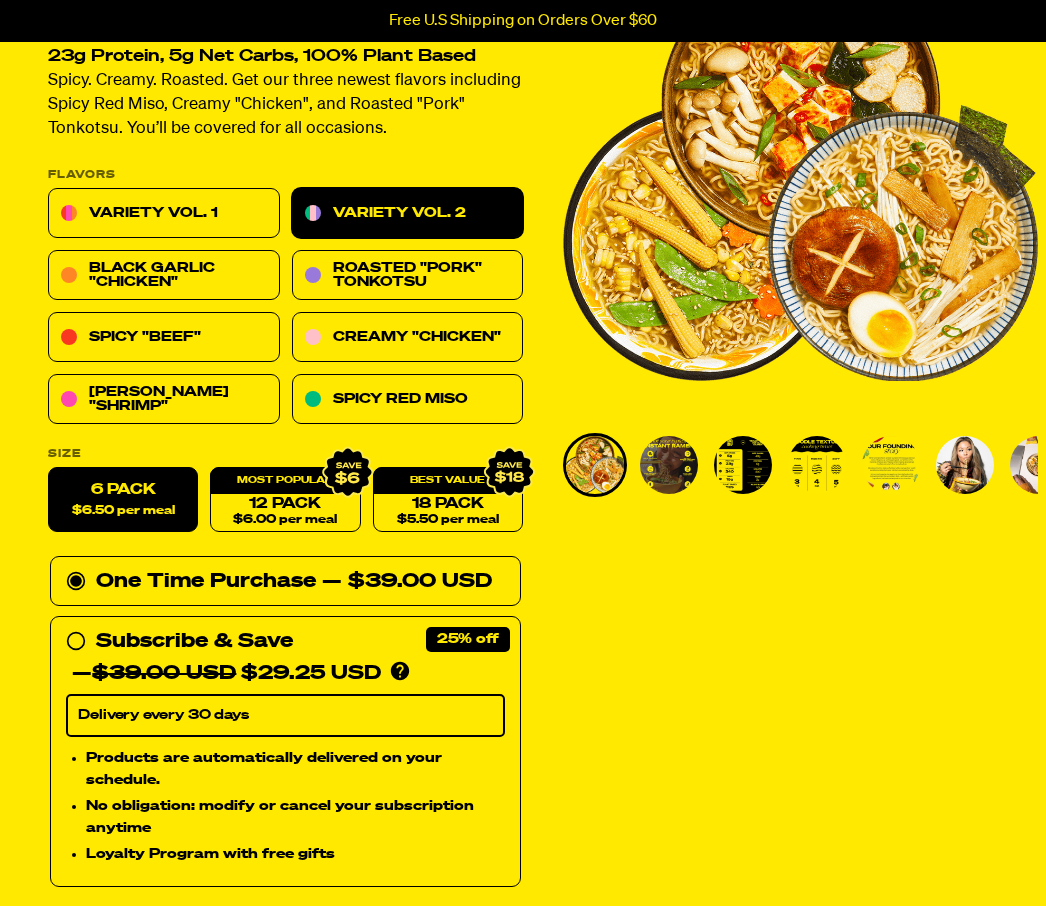 click on "12 Pack  $6.00 per meal" at bounding box center [285, 500] 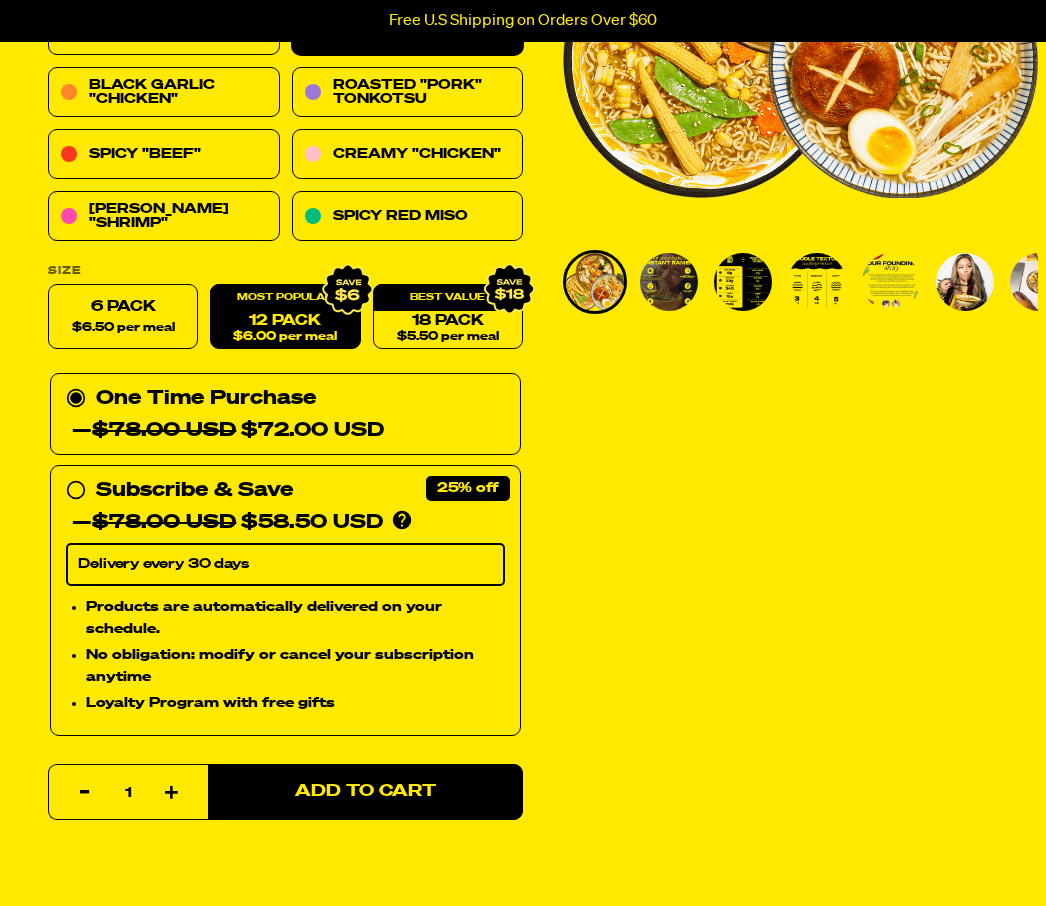 scroll, scrollTop: 385, scrollLeft: 0, axis: vertical 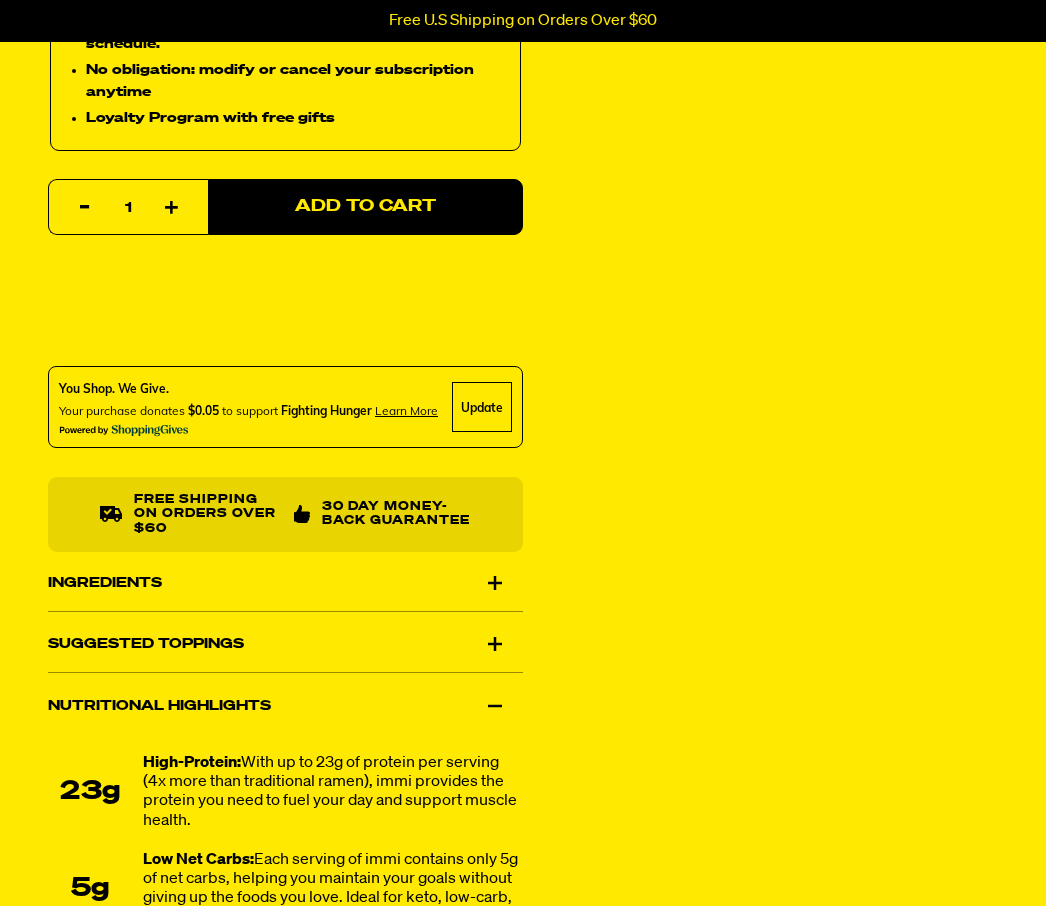 click on "Suggested Toppings" at bounding box center [285, 645] 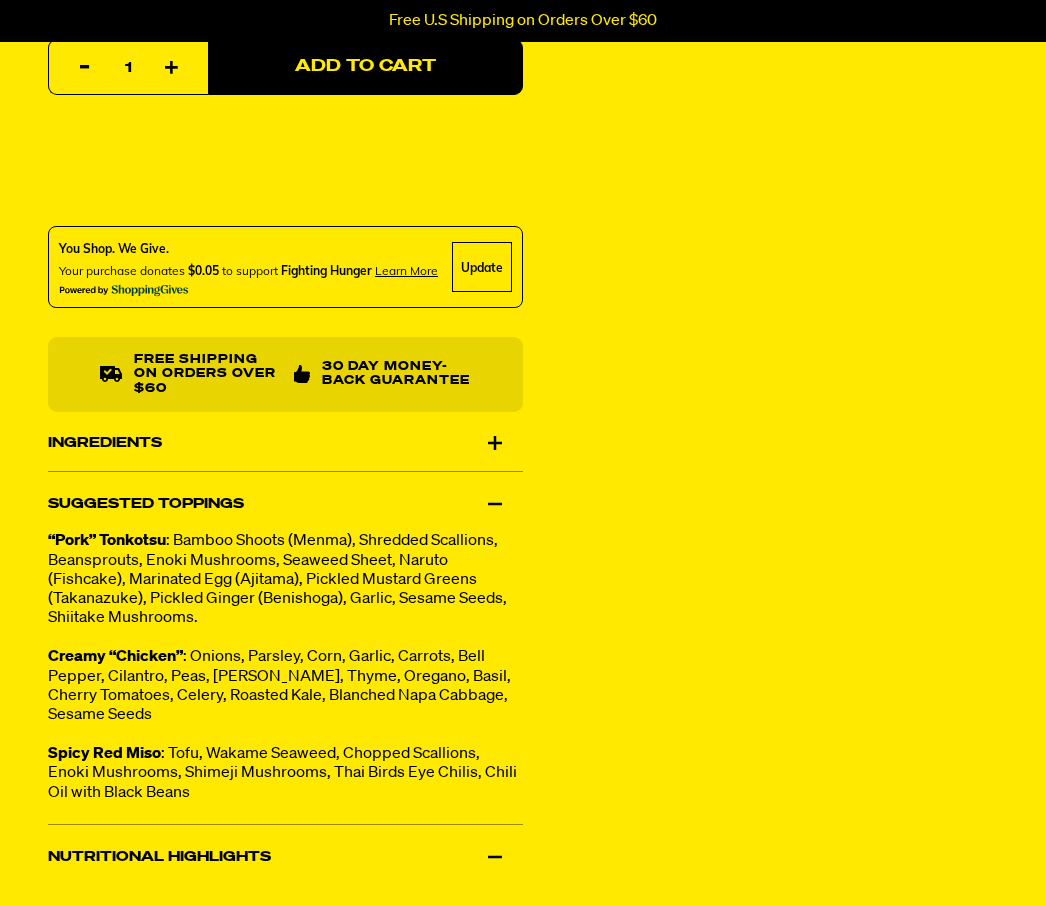 scroll, scrollTop: 1124, scrollLeft: 0, axis: vertical 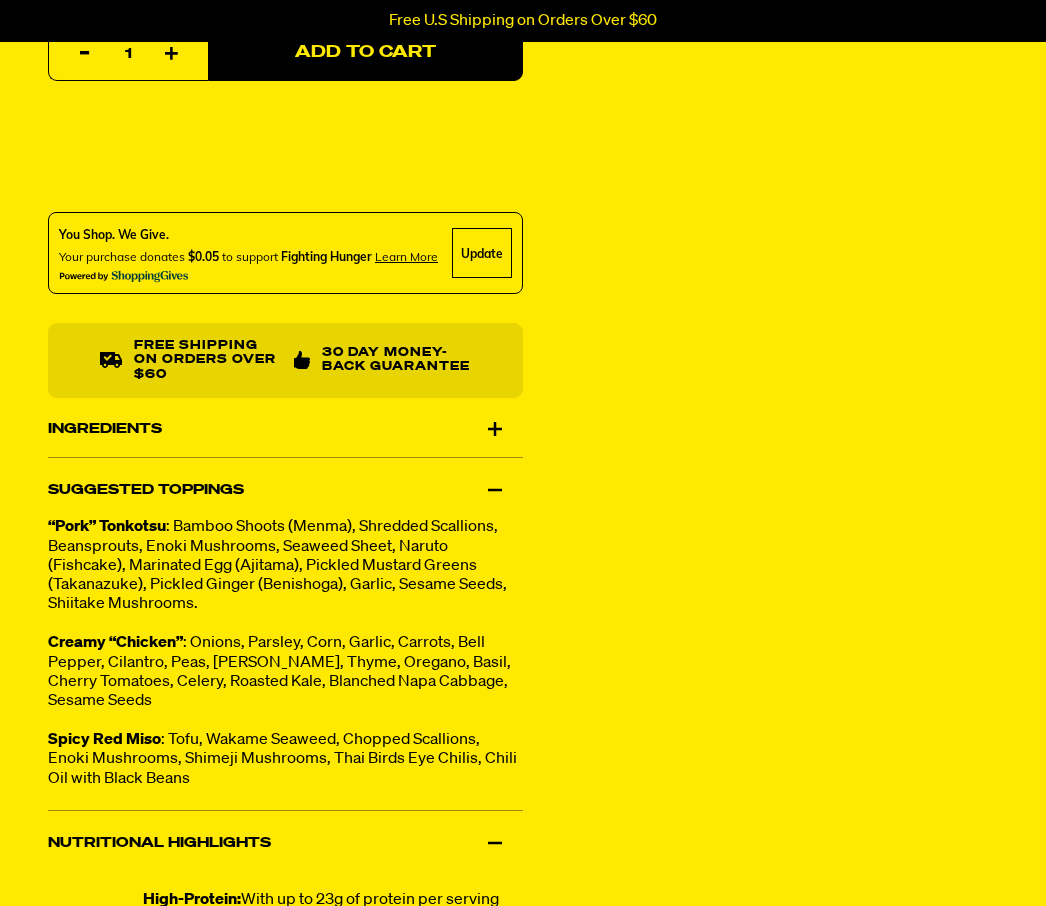 click on "Ingredients" at bounding box center [285, 429] 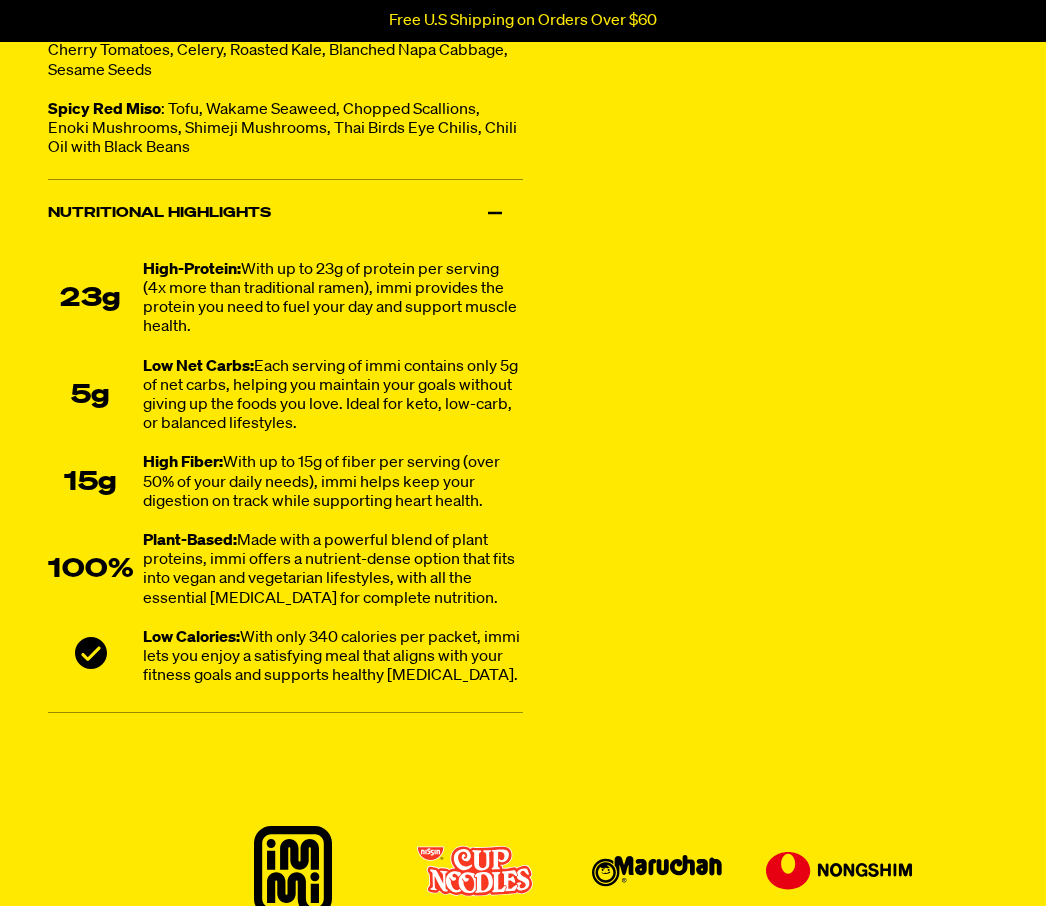 scroll, scrollTop: 2295, scrollLeft: 0, axis: vertical 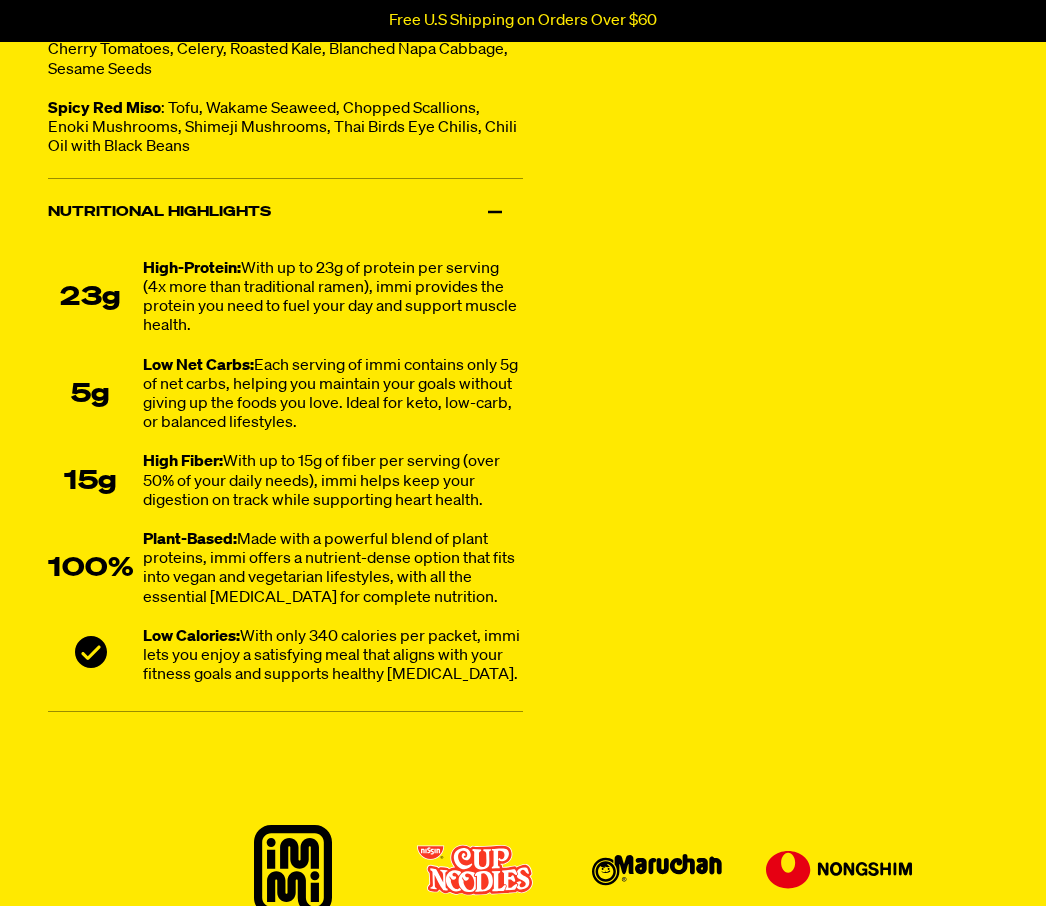 click on "Nutritional Highlights" at bounding box center (285, 213) 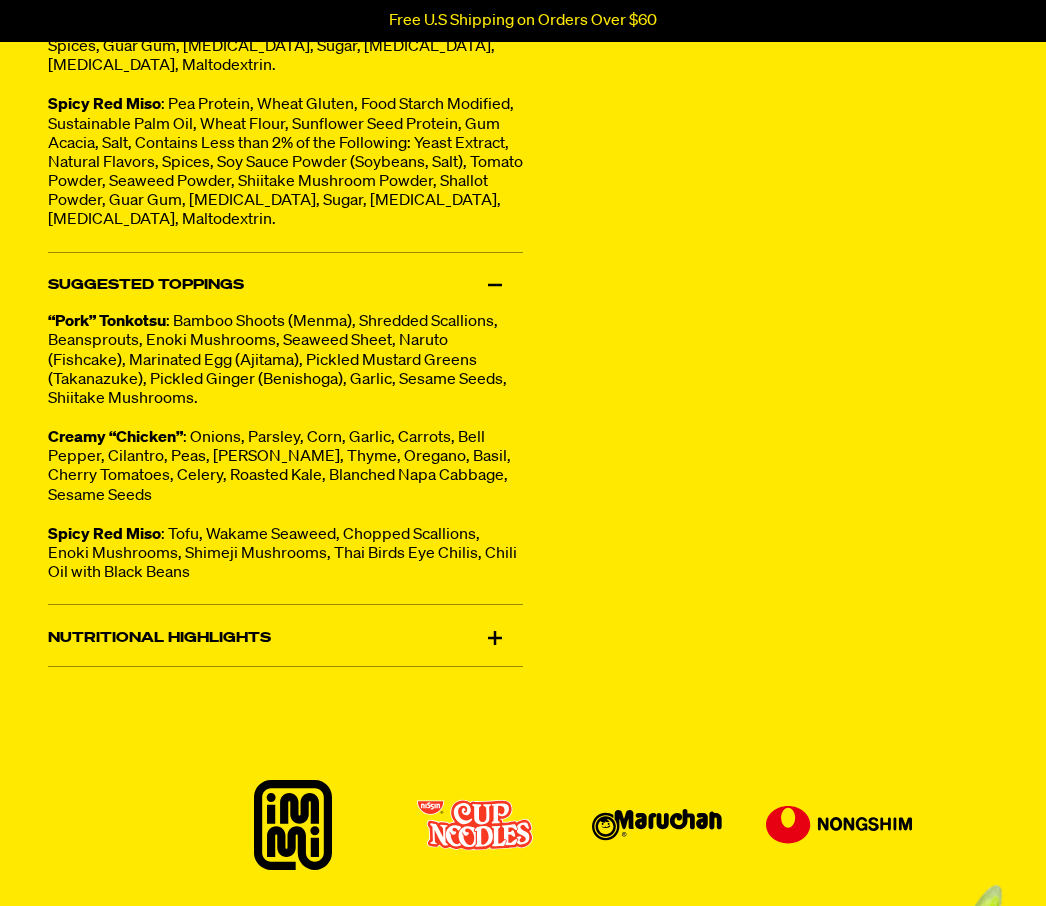 scroll, scrollTop: 1869, scrollLeft: 0, axis: vertical 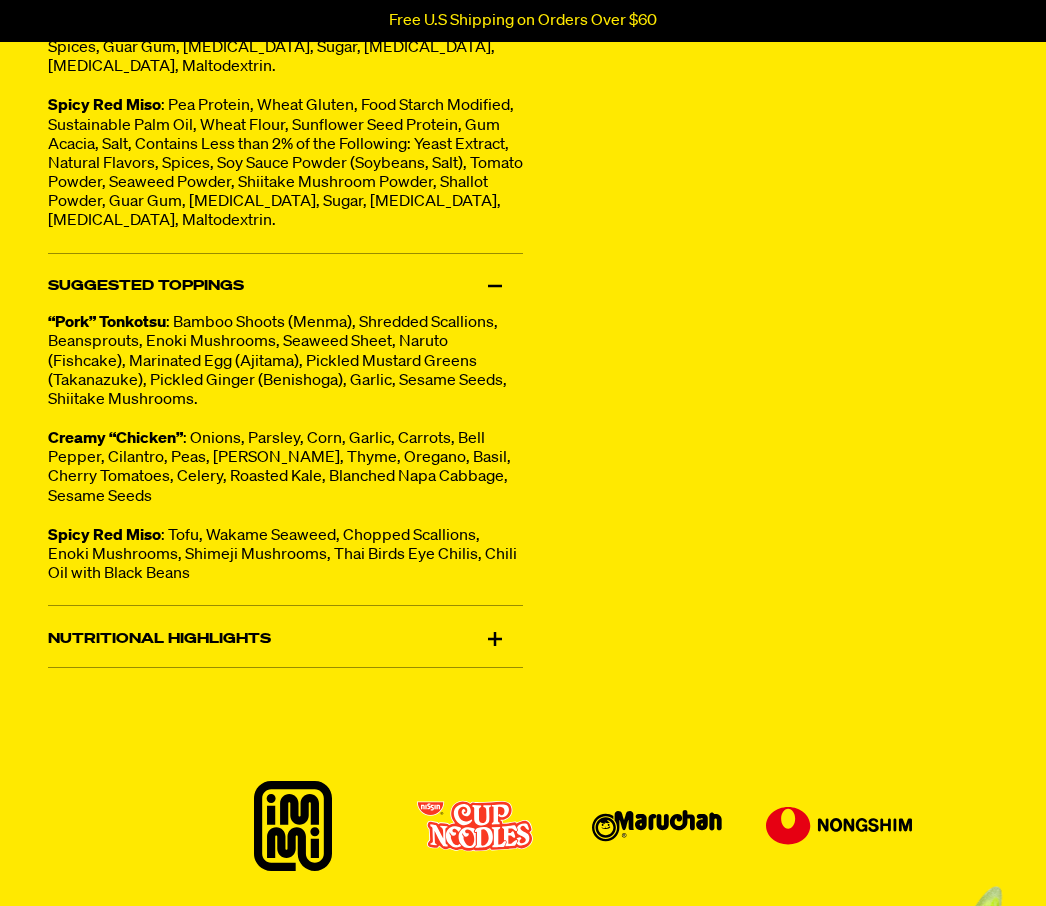 click on "Nutritional Highlights" at bounding box center [285, 639] 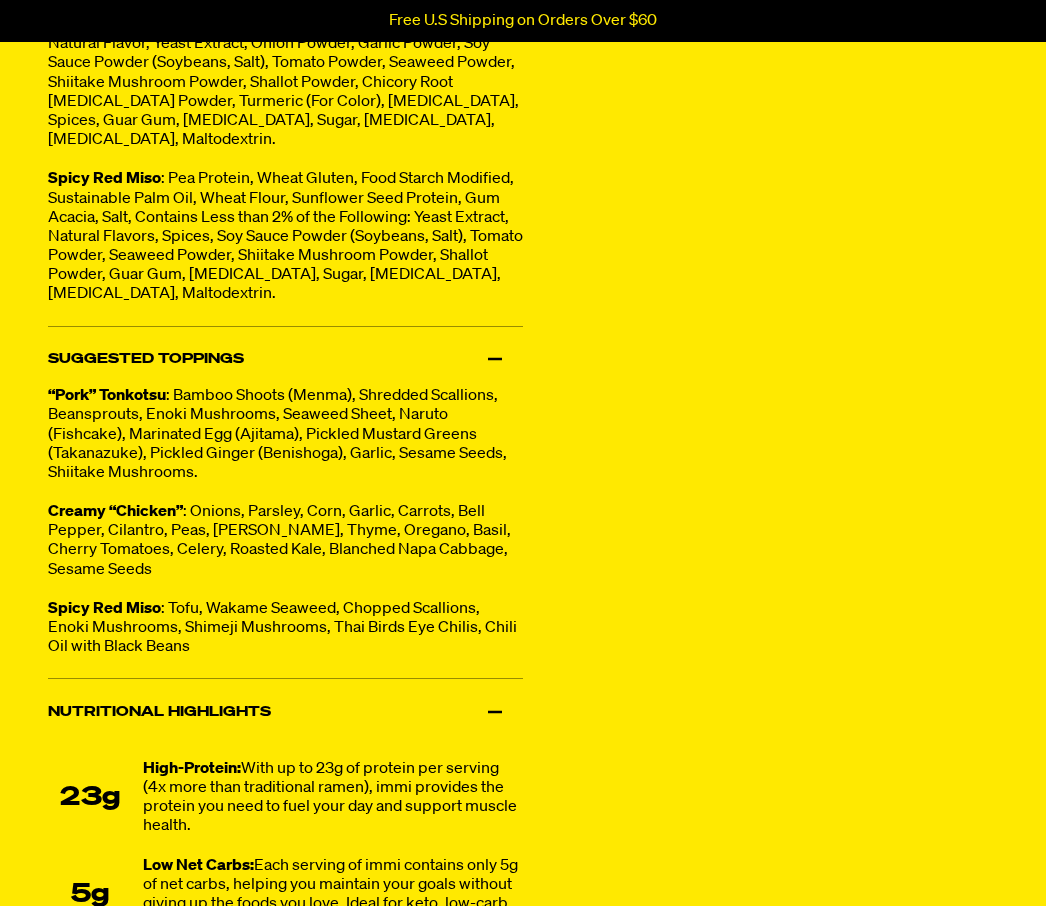 scroll, scrollTop: 1796, scrollLeft: 0, axis: vertical 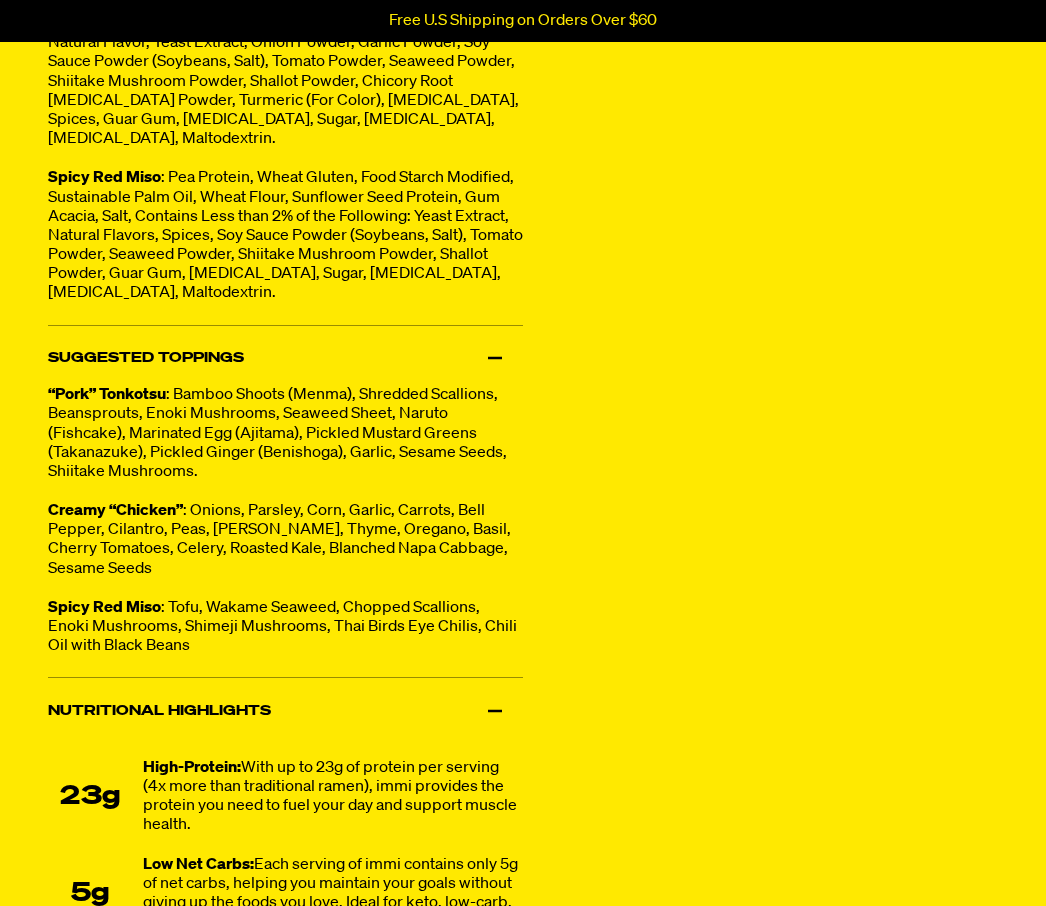 click on "Suggested Toppings" at bounding box center [285, 360] 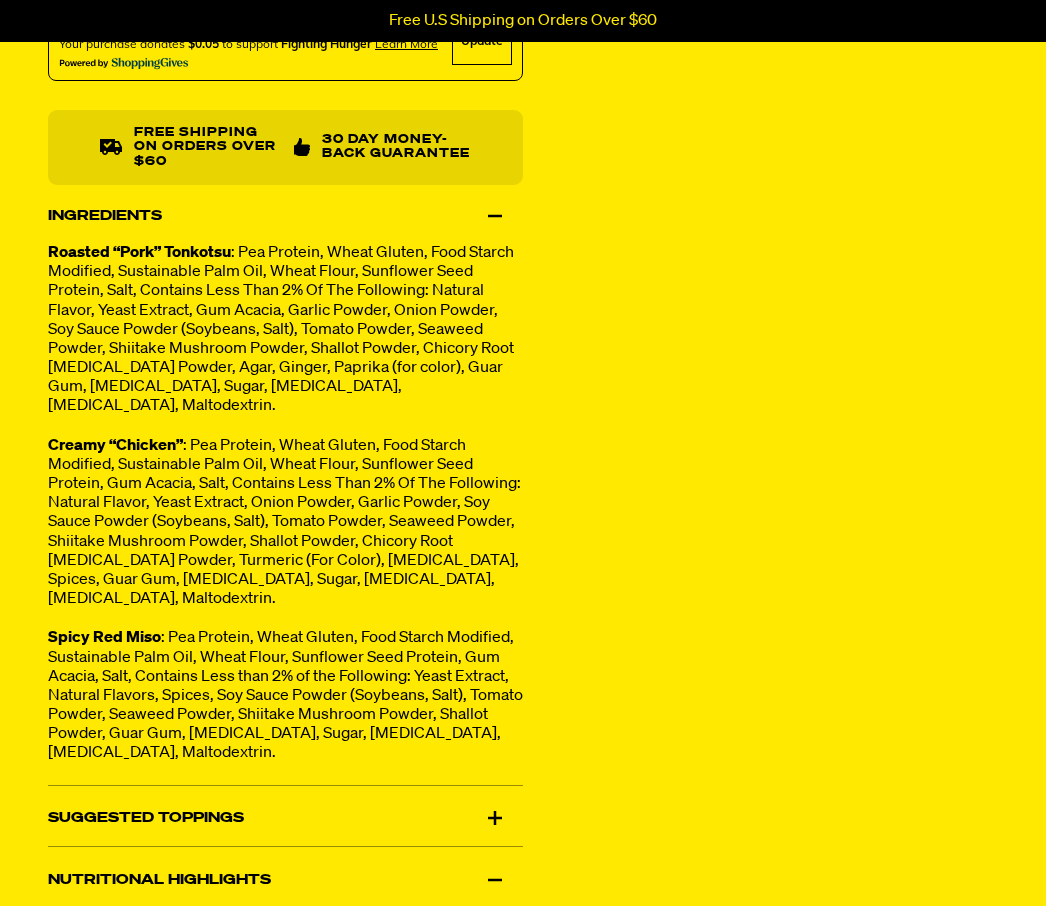 scroll, scrollTop: 1325, scrollLeft: 0, axis: vertical 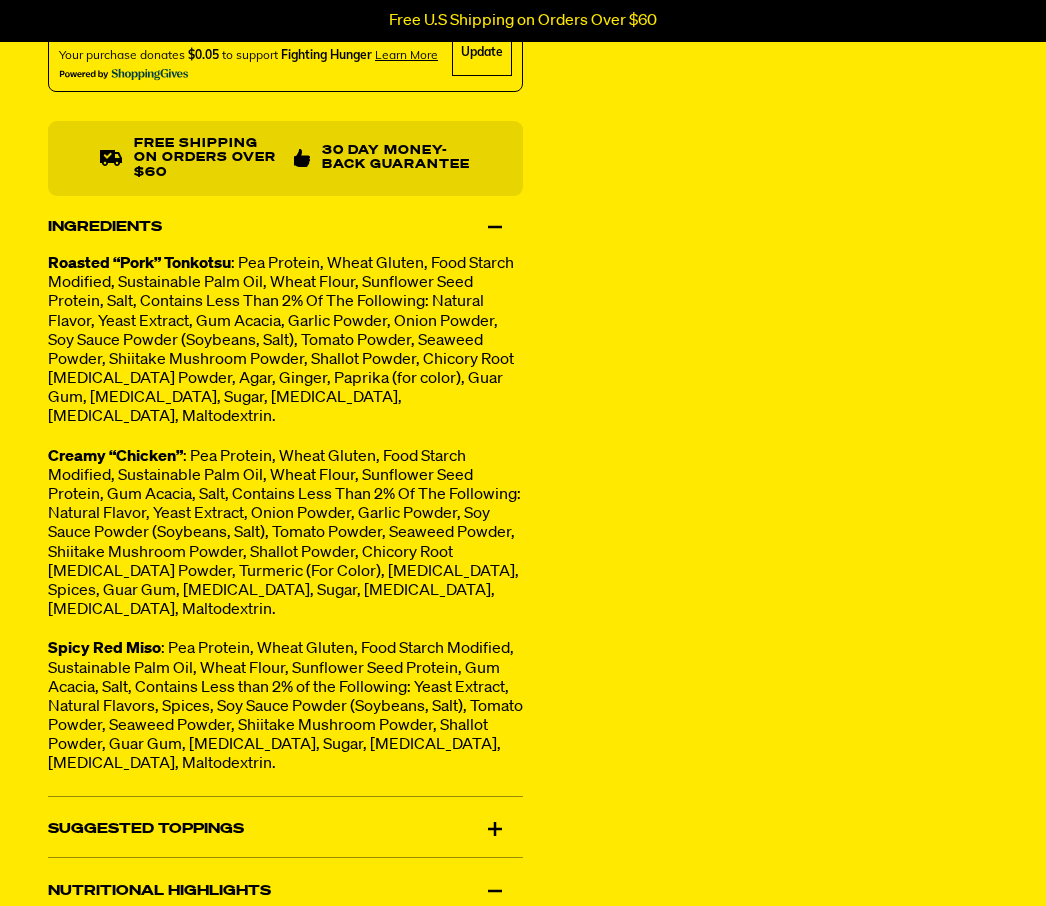 click on "Ingredients" at bounding box center (285, 228) 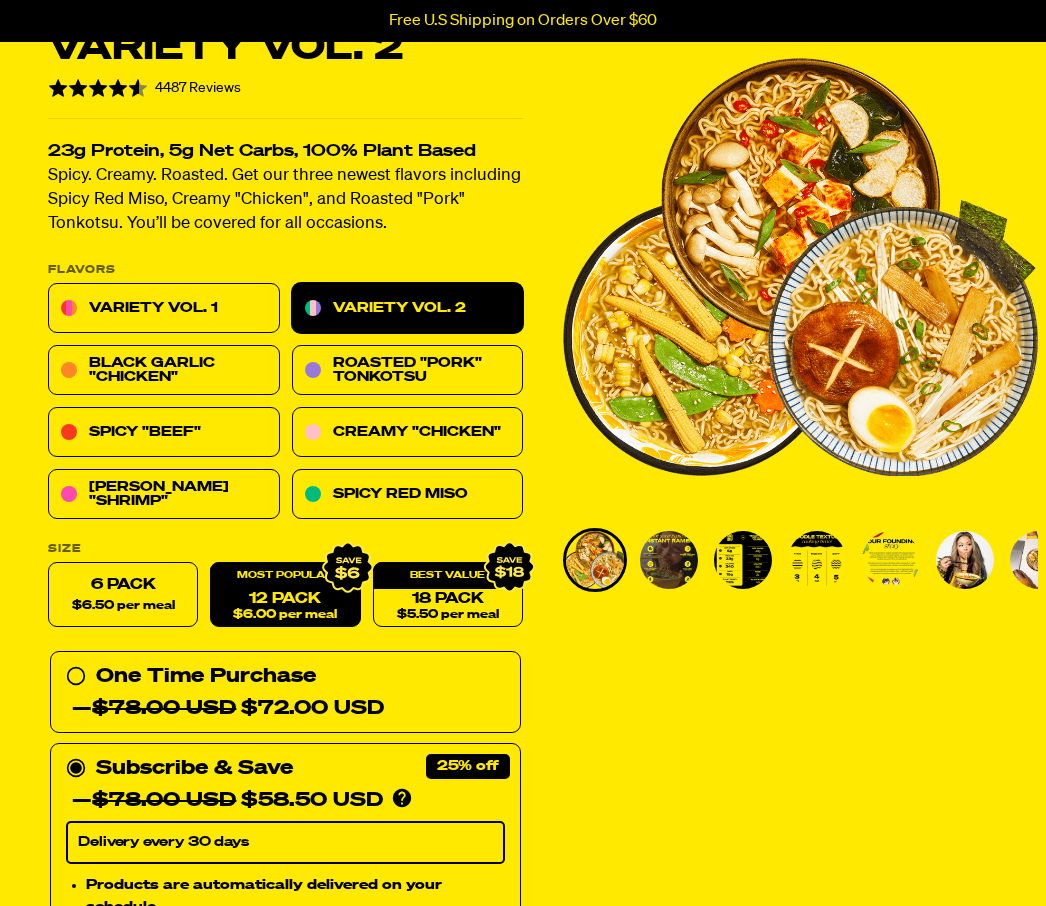 scroll, scrollTop: 0, scrollLeft: 0, axis: both 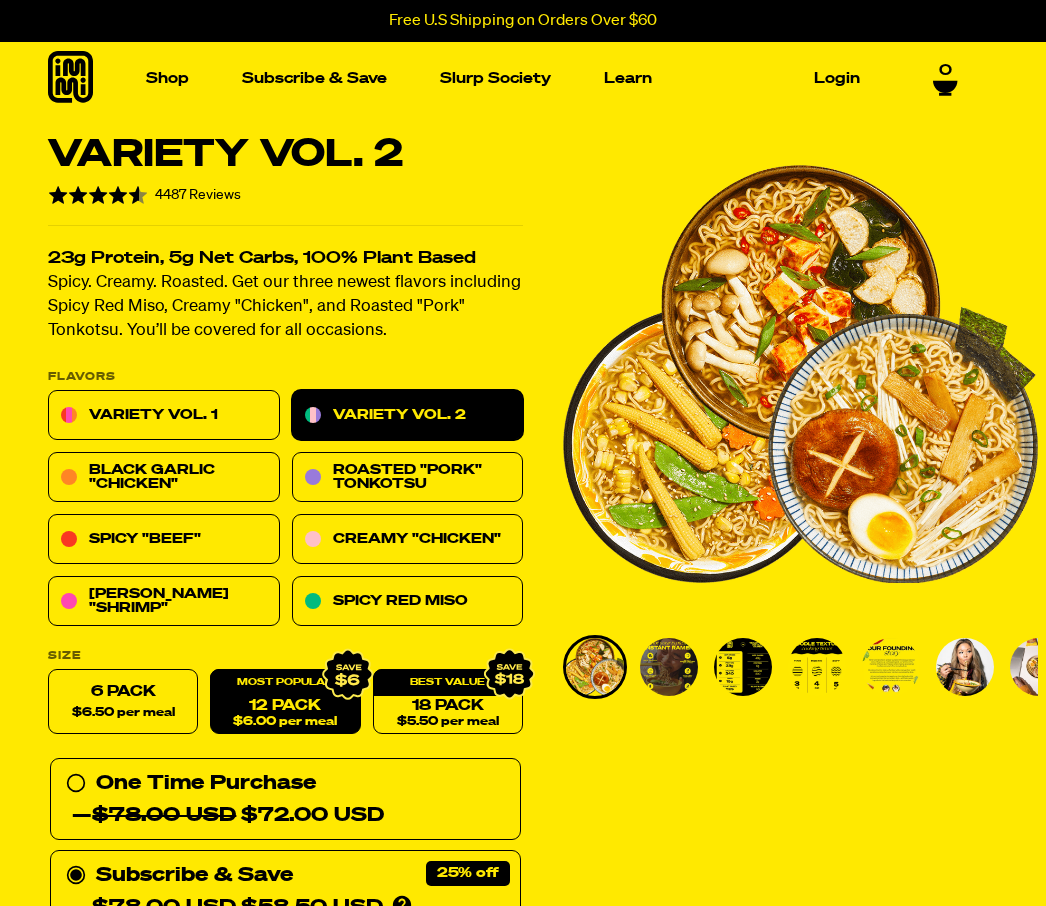 click on "Slurp Society" at bounding box center (495, 78) 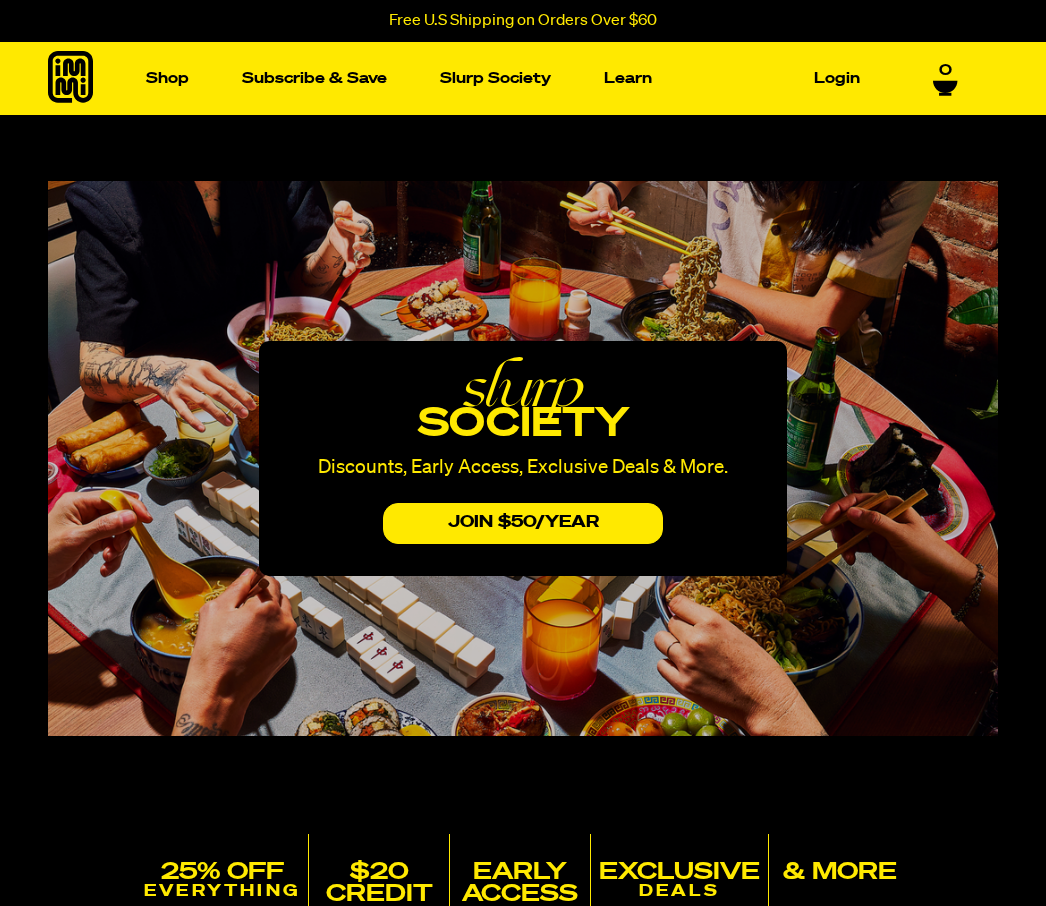 scroll, scrollTop: 0, scrollLeft: 0, axis: both 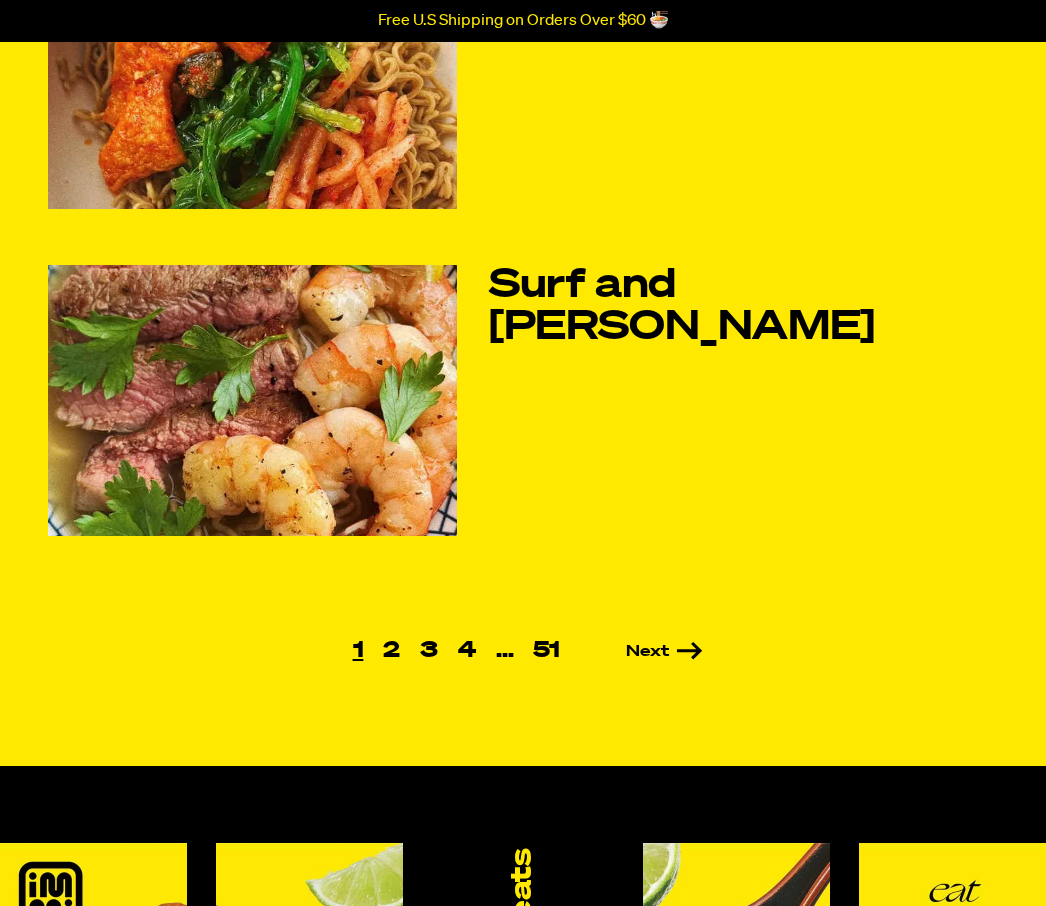 click on "Next" at bounding box center (636, 652) 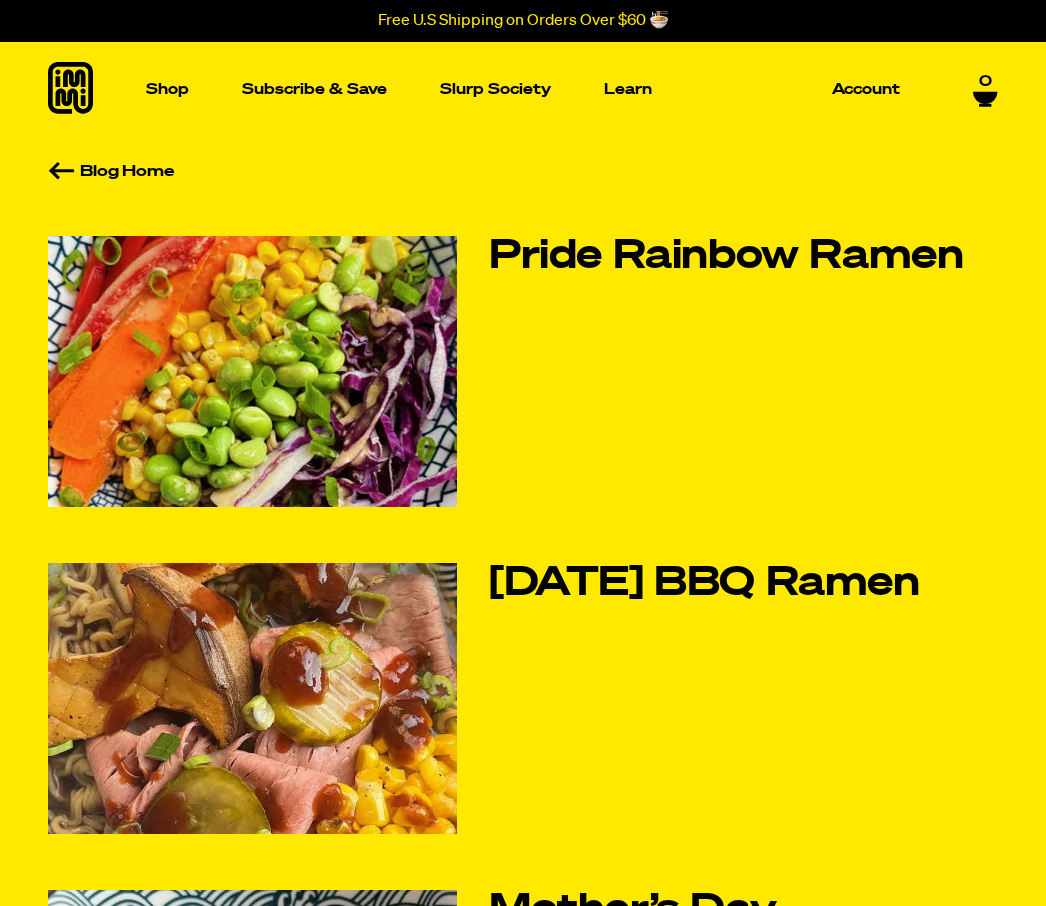 scroll, scrollTop: 0, scrollLeft: 0, axis: both 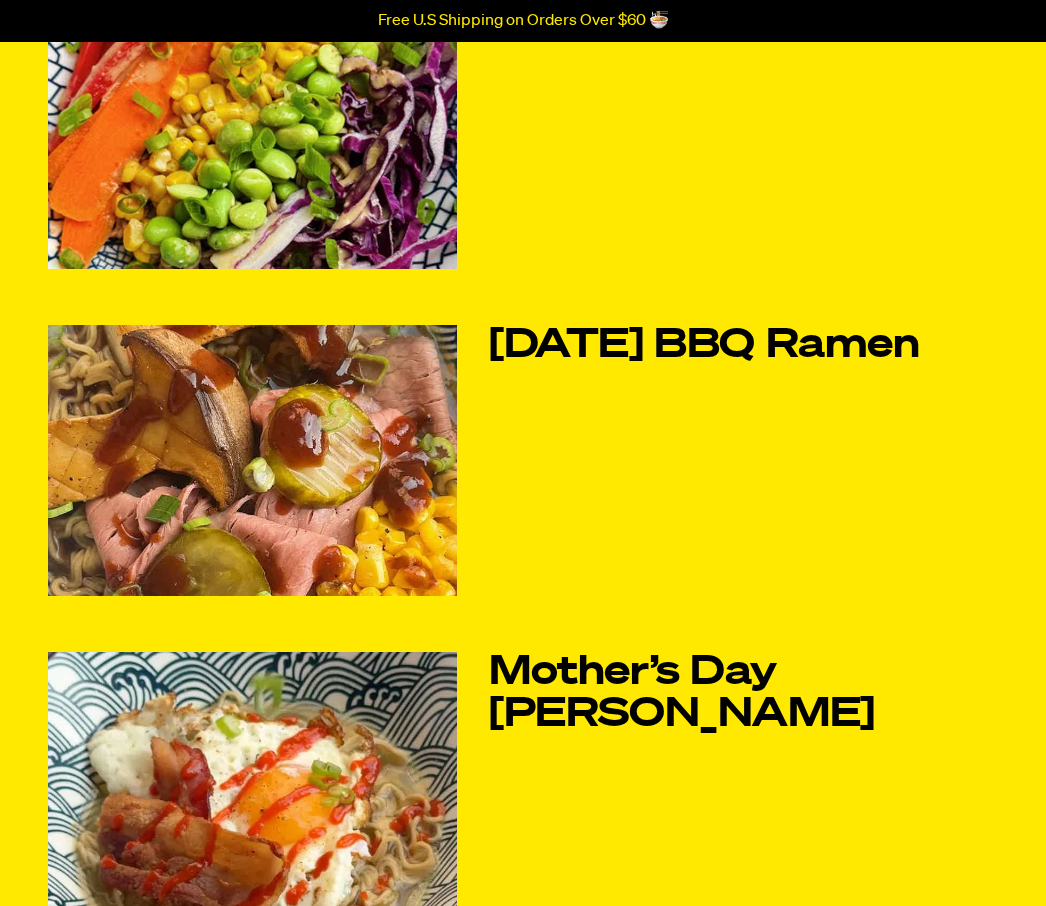 click at bounding box center (252, 461) 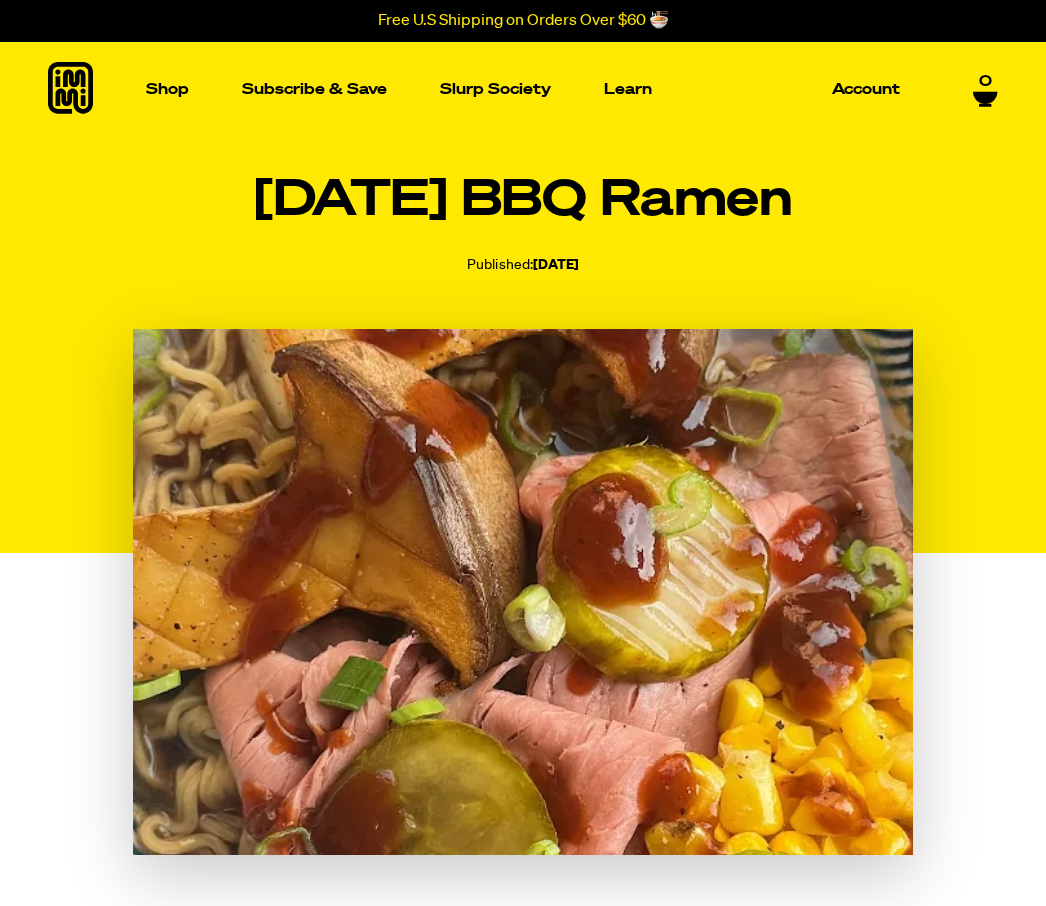 scroll, scrollTop: 0, scrollLeft: 0, axis: both 